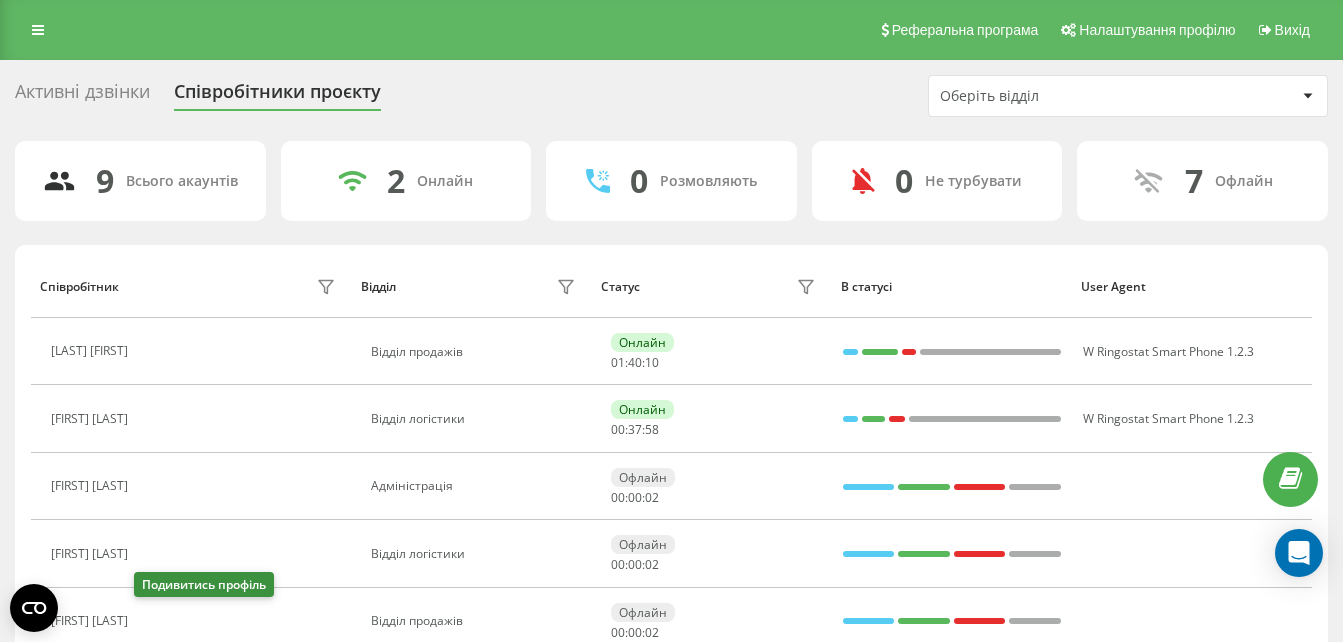 scroll, scrollTop: 0, scrollLeft: 0, axis: both 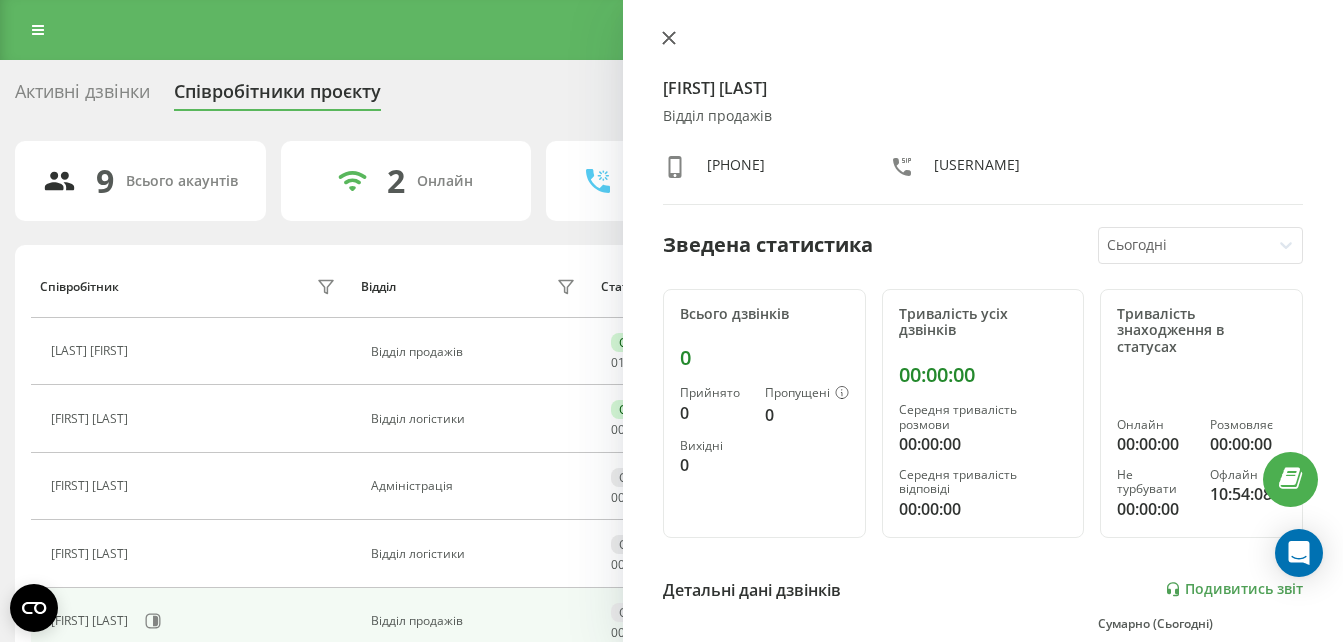 click 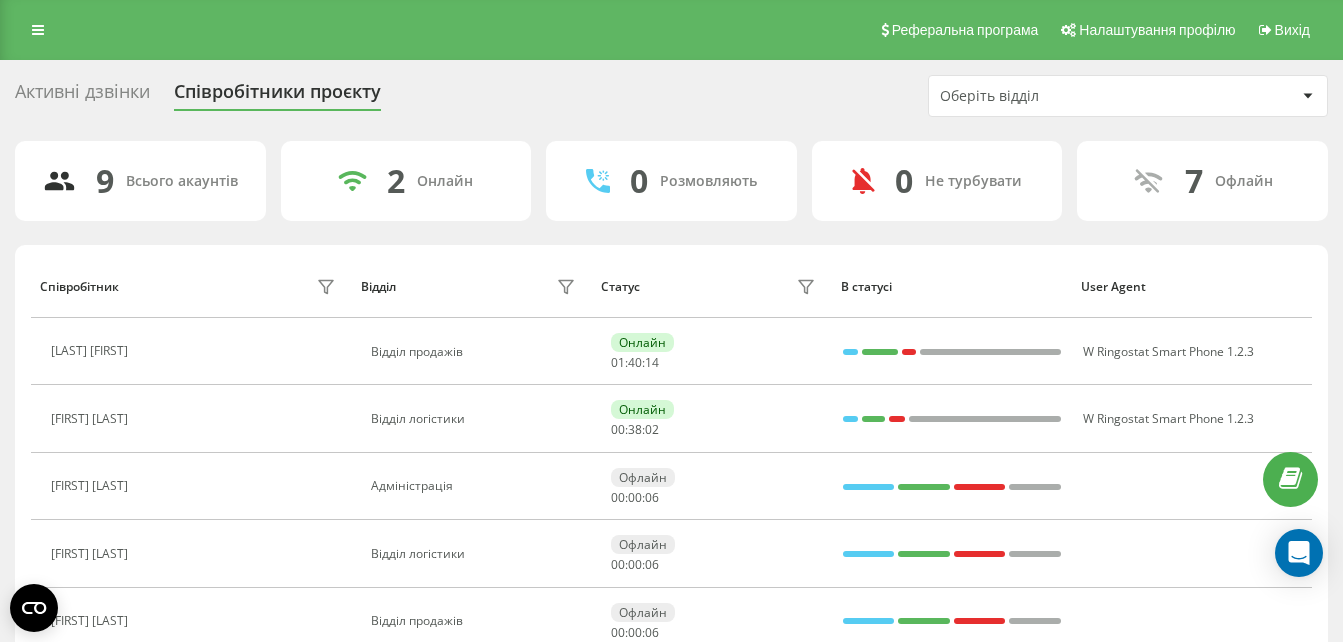 scroll, scrollTop: 358, scrollLeft: 0, axis: vertical 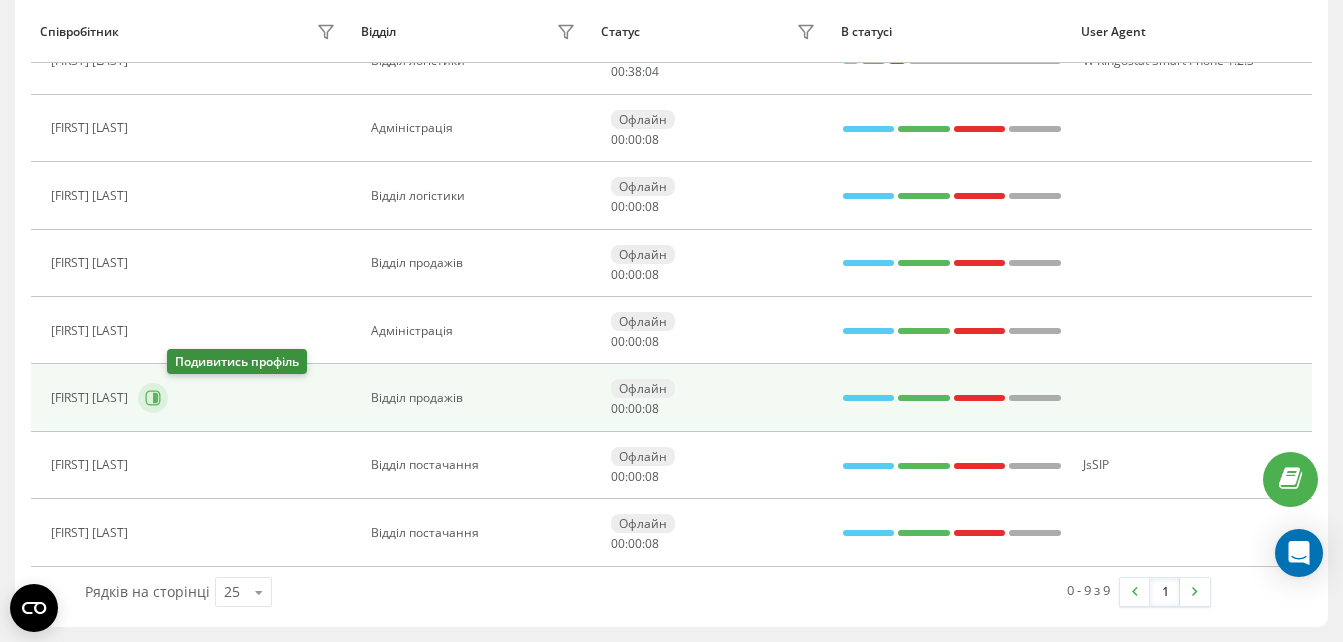 click 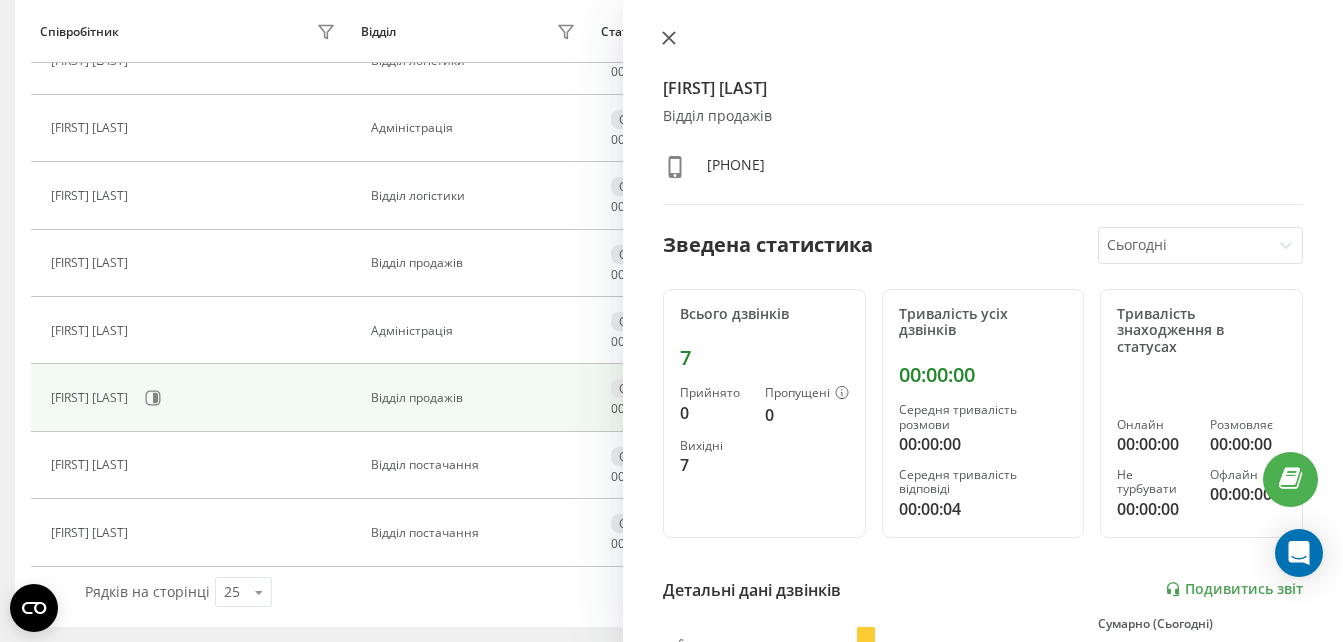 click 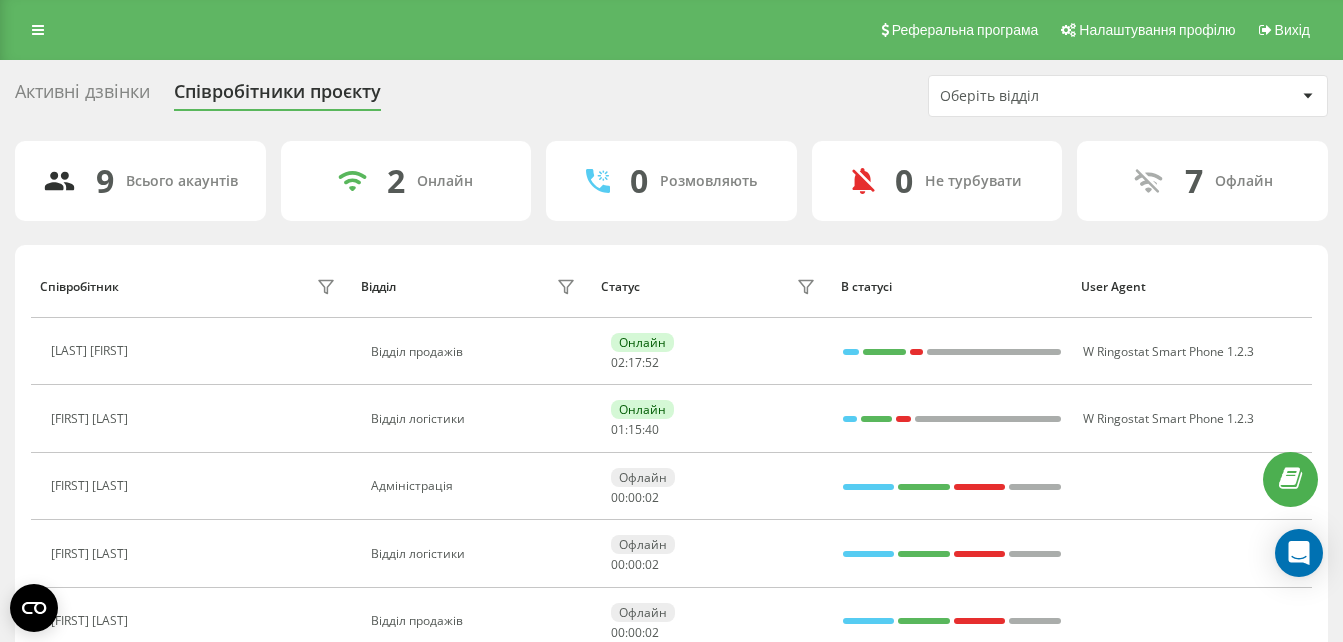 scroll, scrollTop: 0, scrollLeft: 0, axis: both 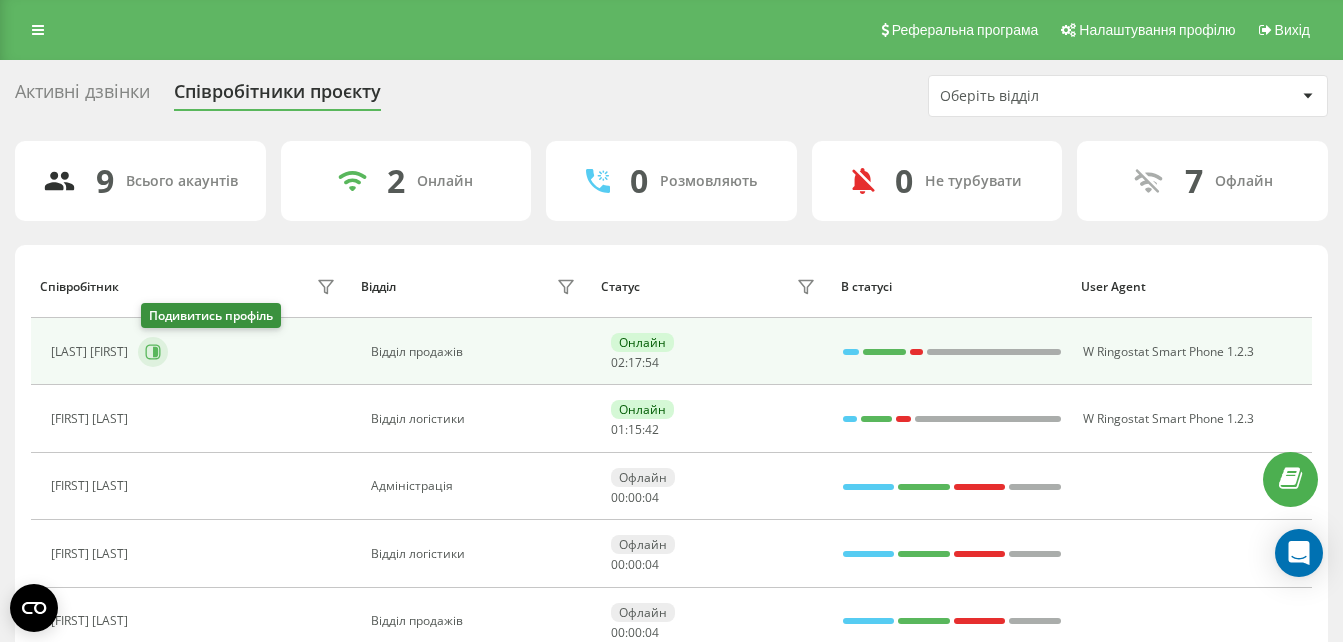 click 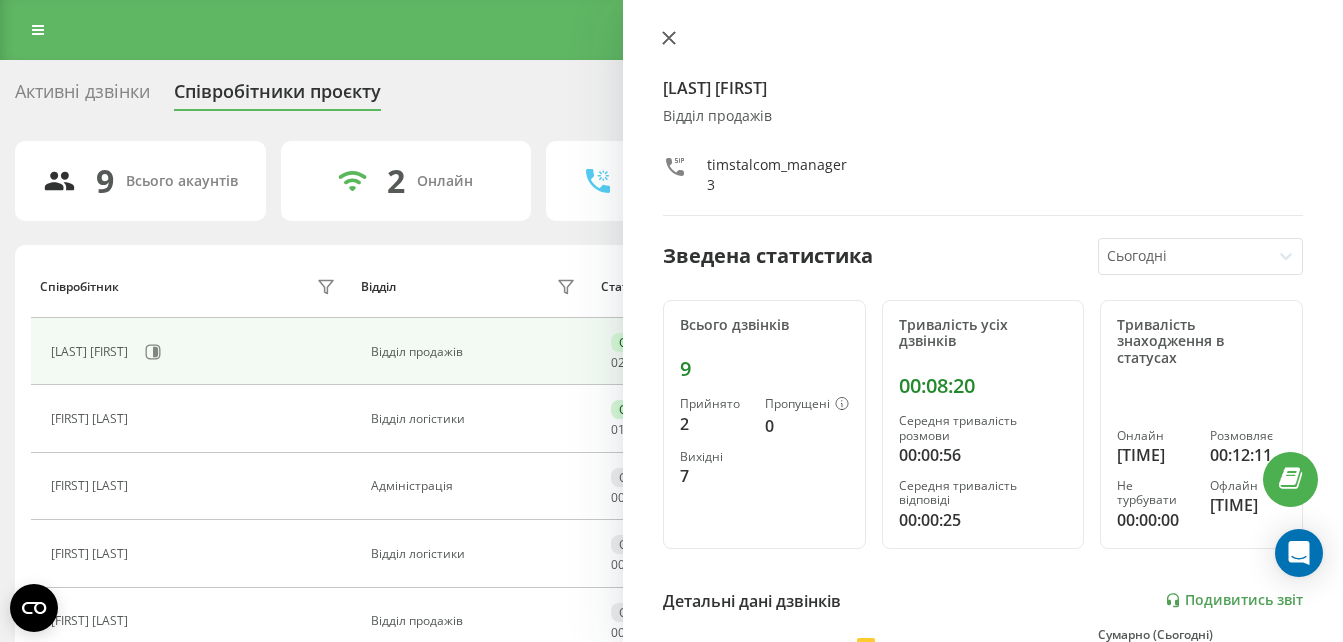 click at bounding box center [669, 39] 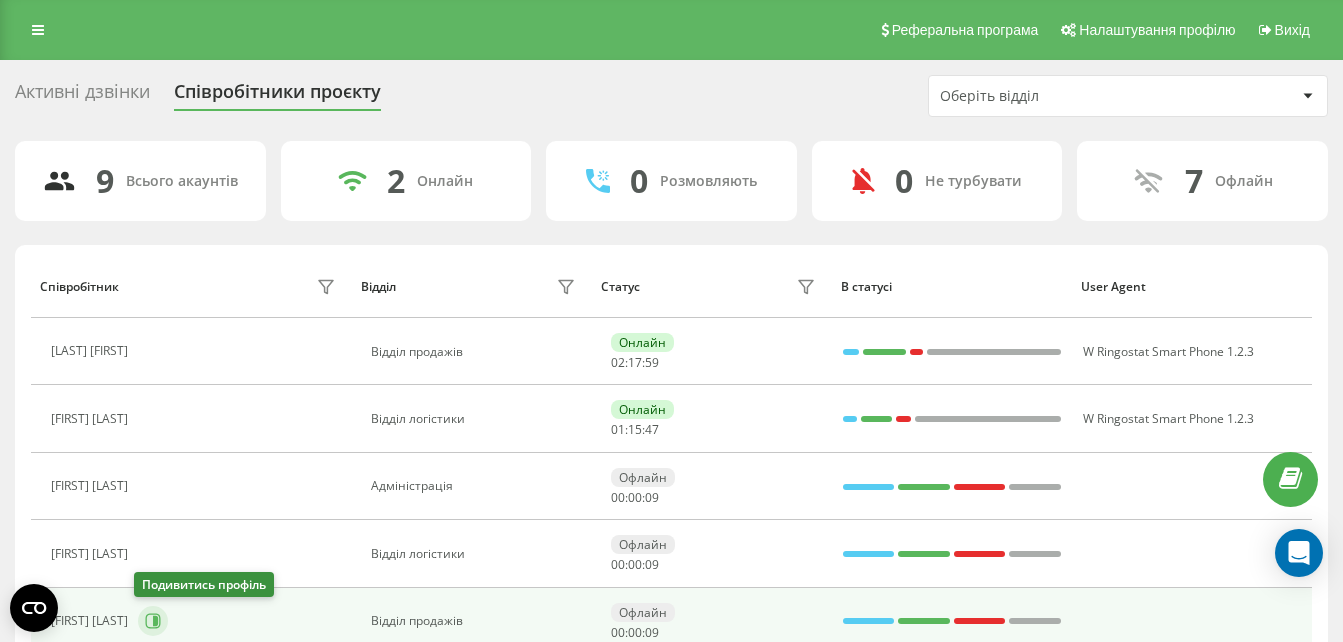 click 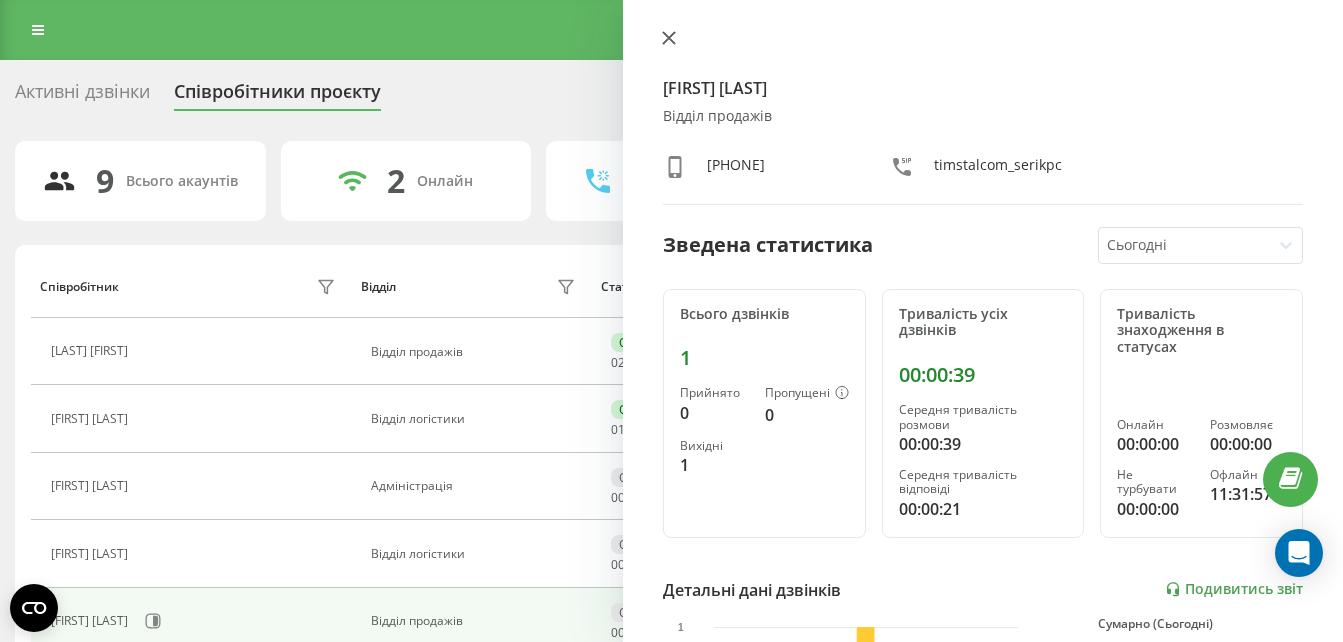 click 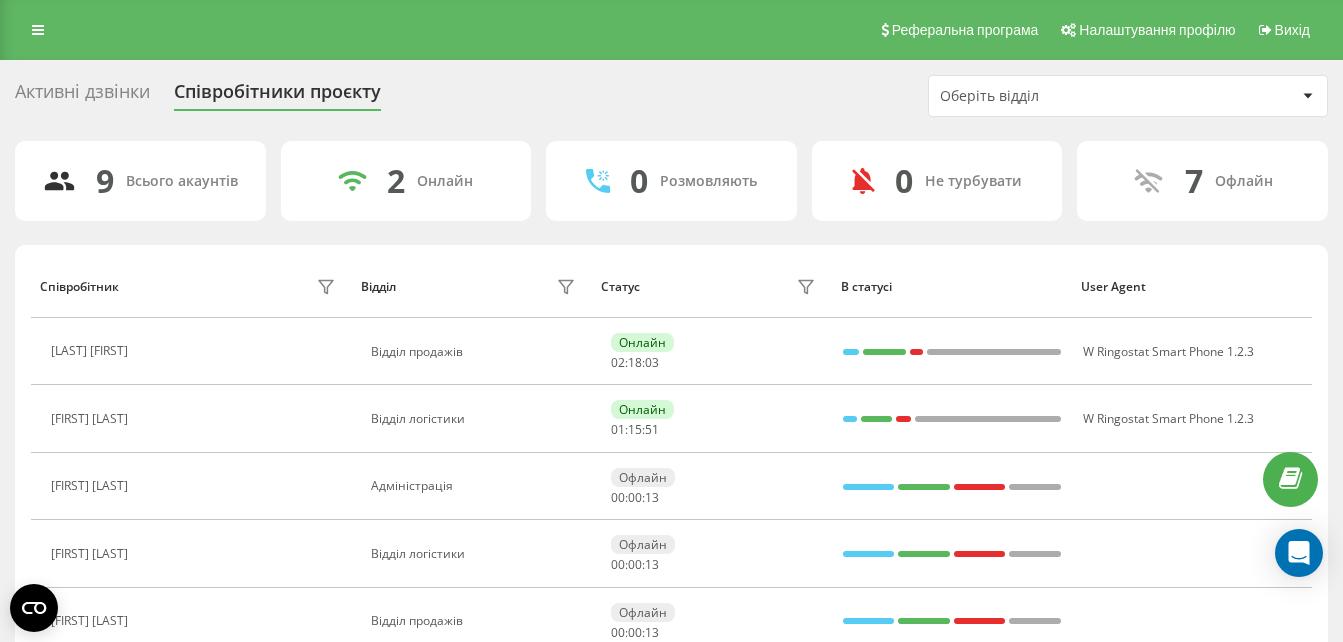 scroll, scrollTop: 353, scrollLeft: 0, axis: vertical 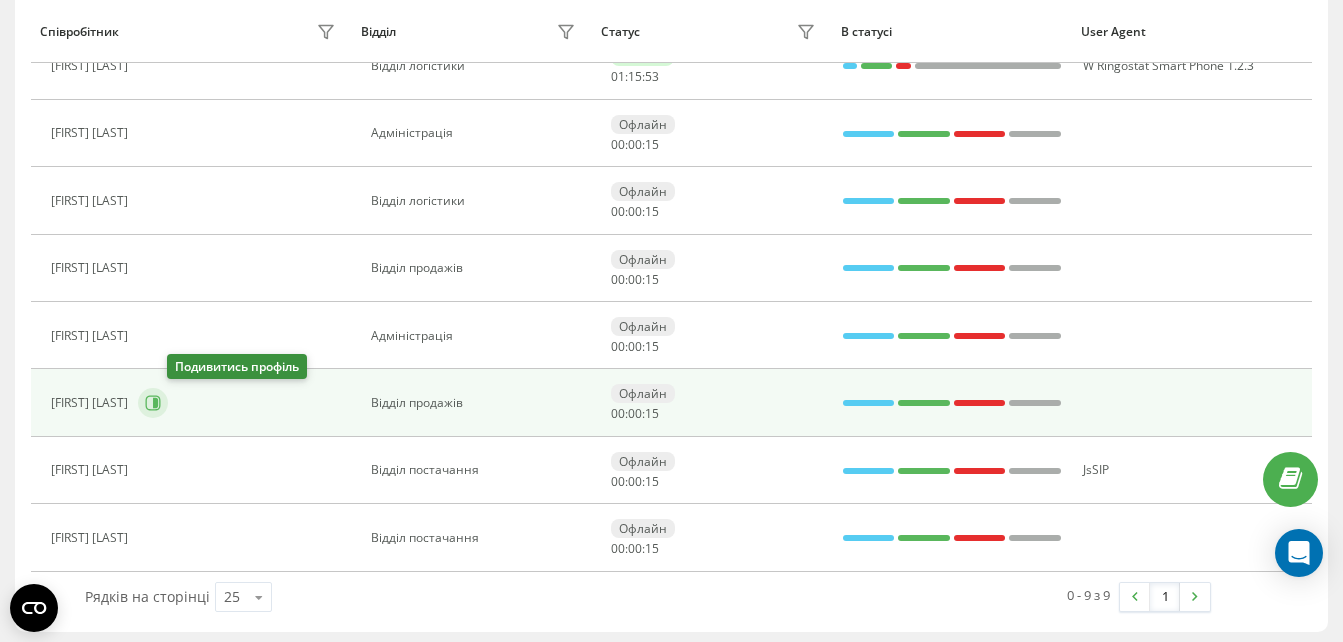 click at bounding box center [153, 403] 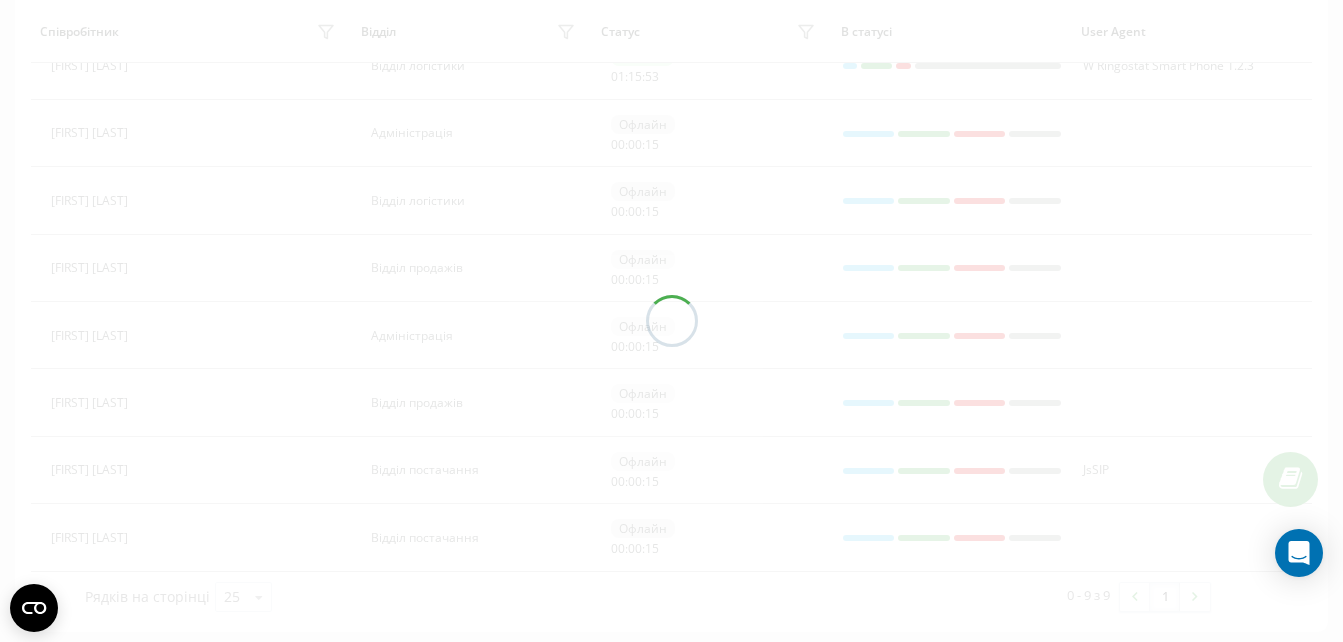 click at bounding box center [671, 321] 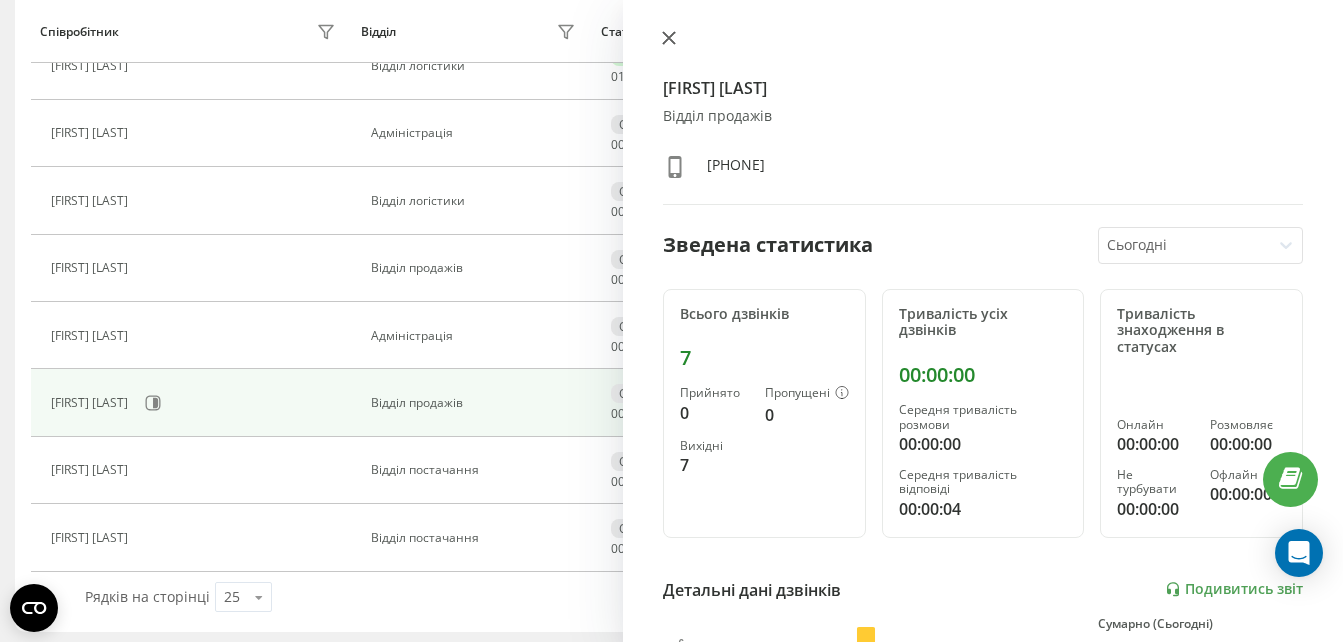 click 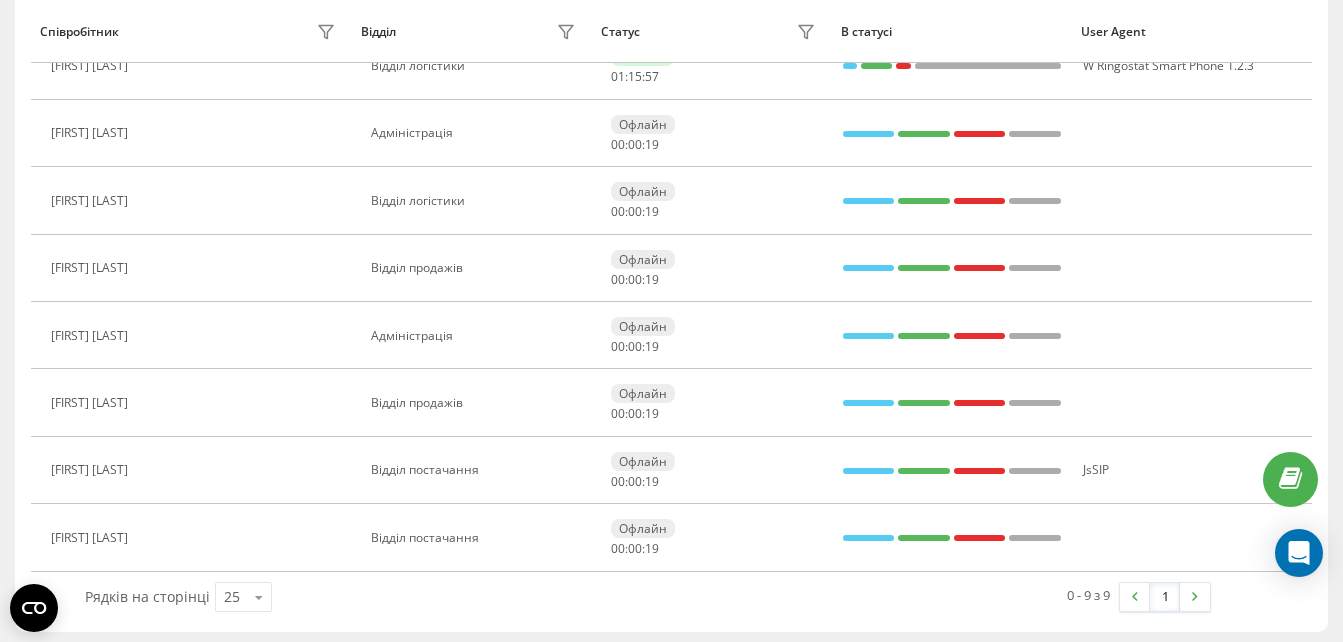 scroll, scrollTop: 36, scrollLeft: 0, axis: vertical 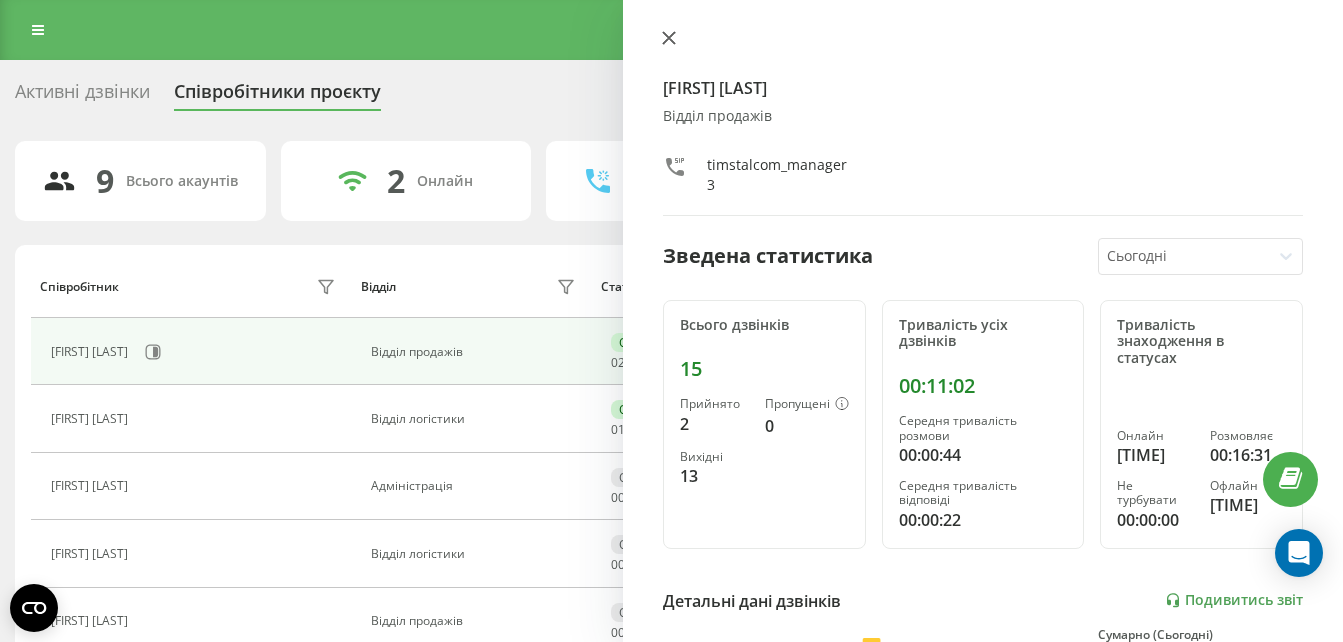 click 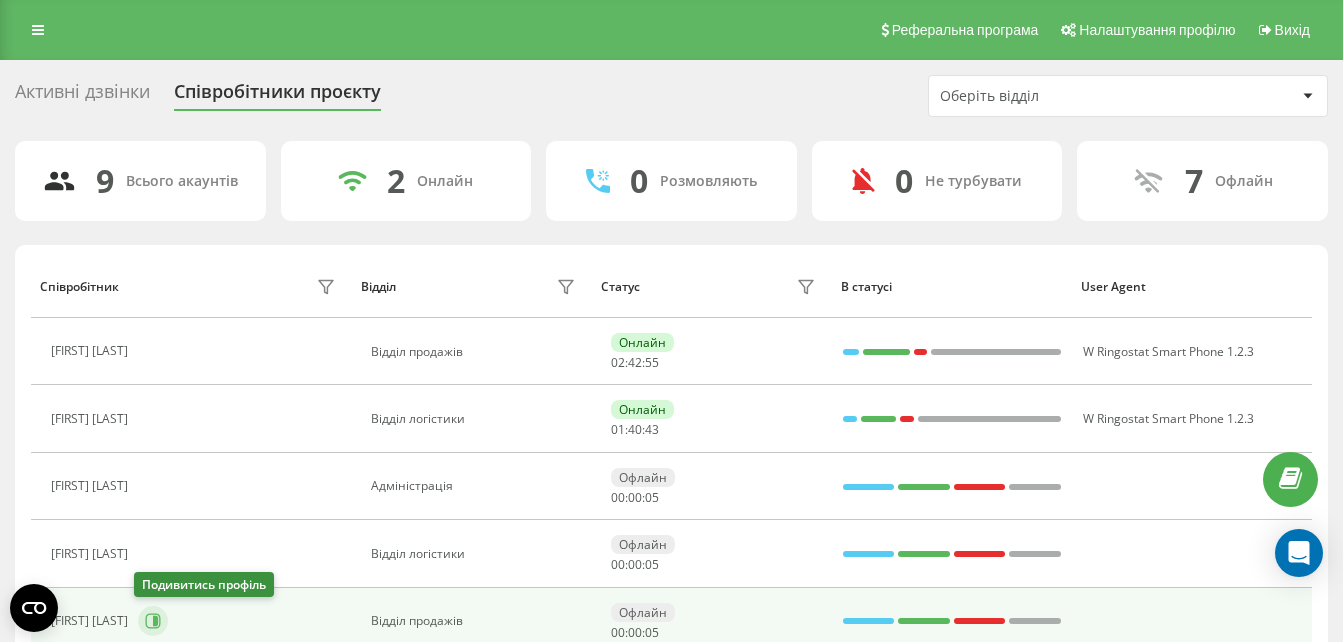 click 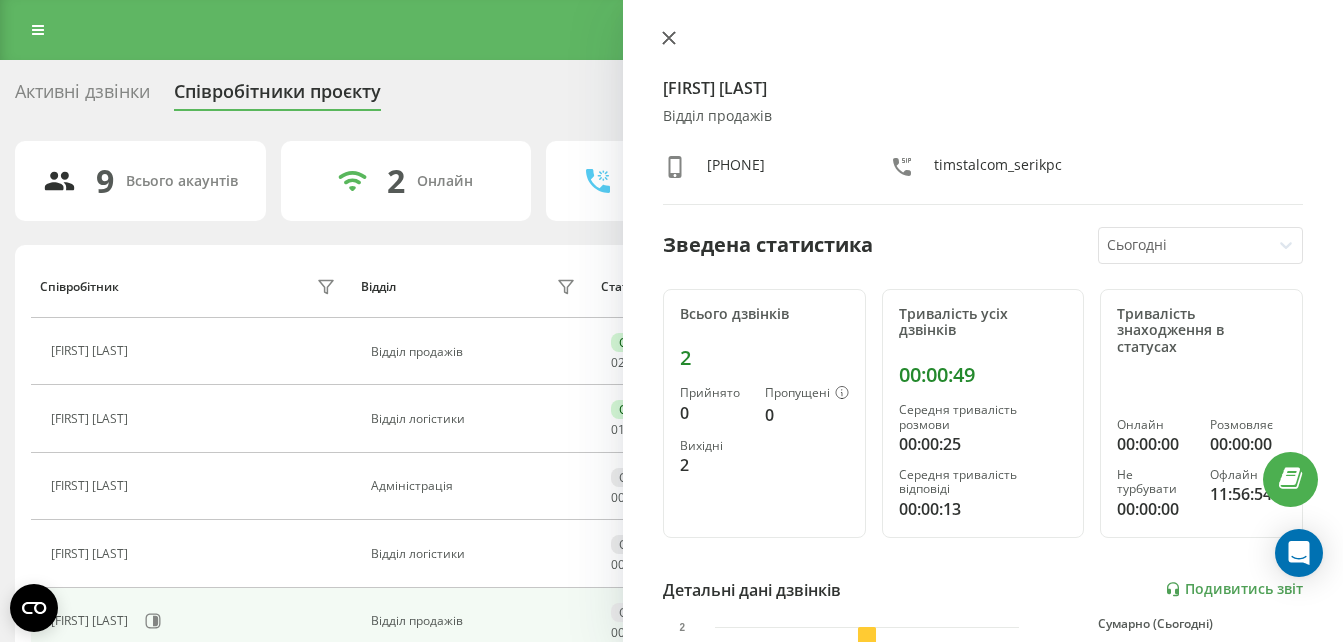 click at bounding box center (669, 39) 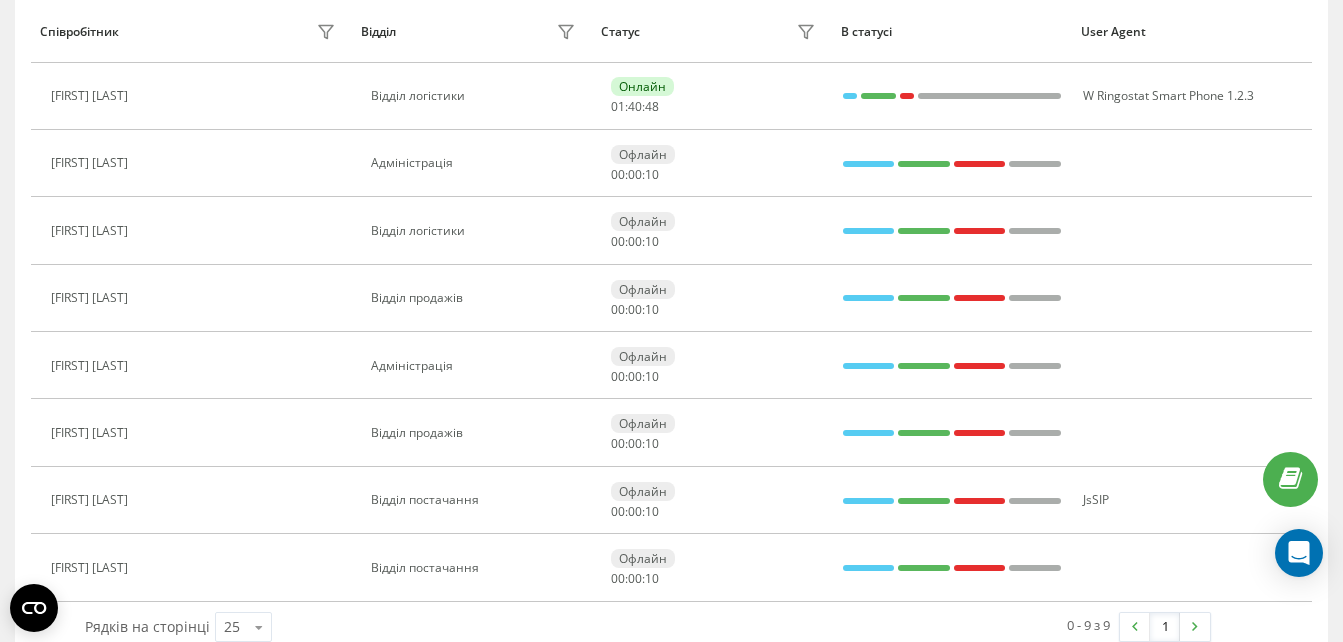 scroll, scrollTop: 358, scrollLeft: 0, axis: vertical 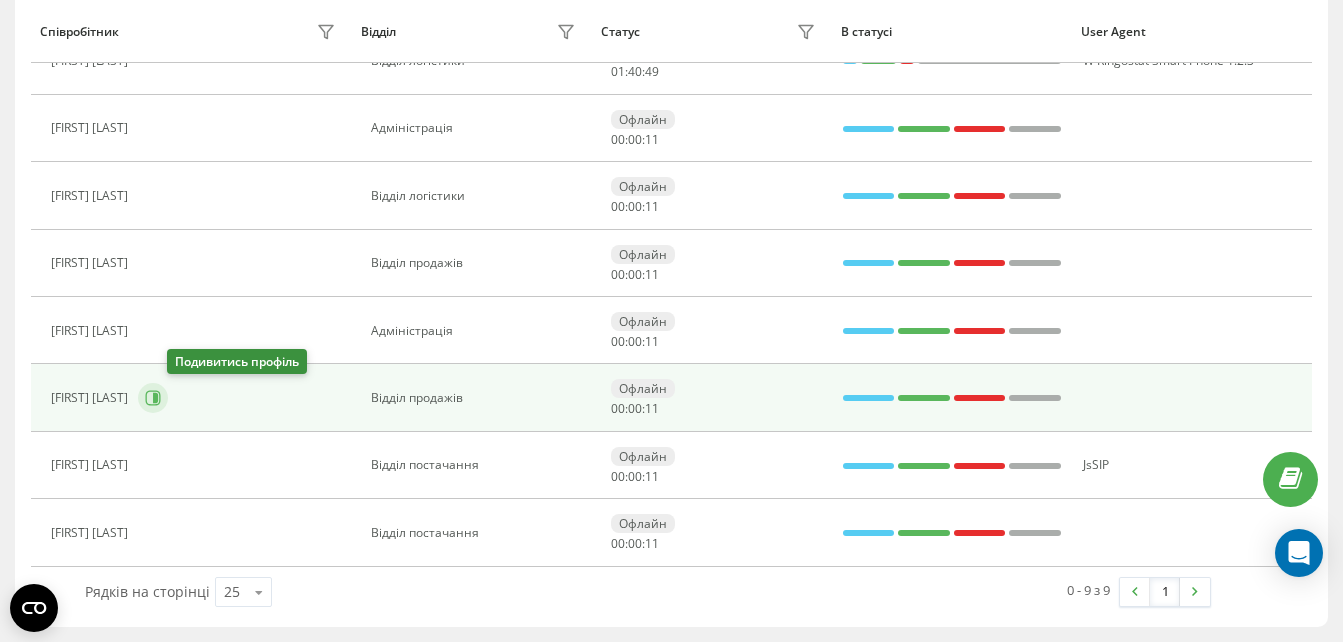 click 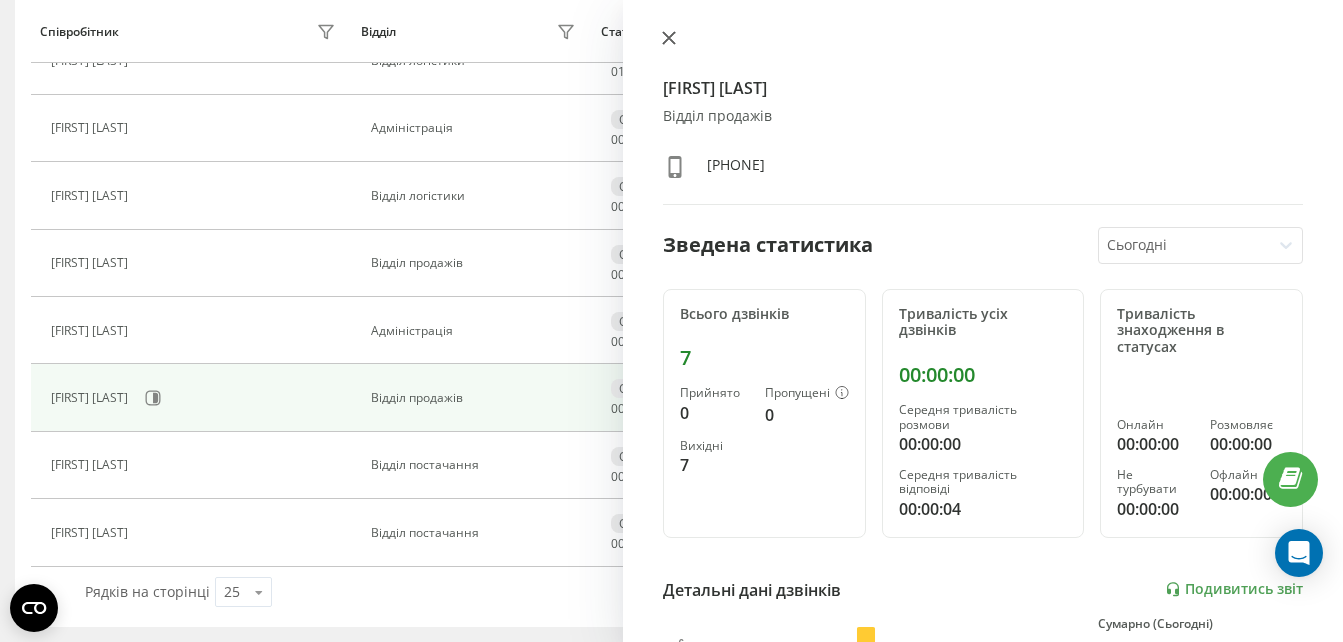 click 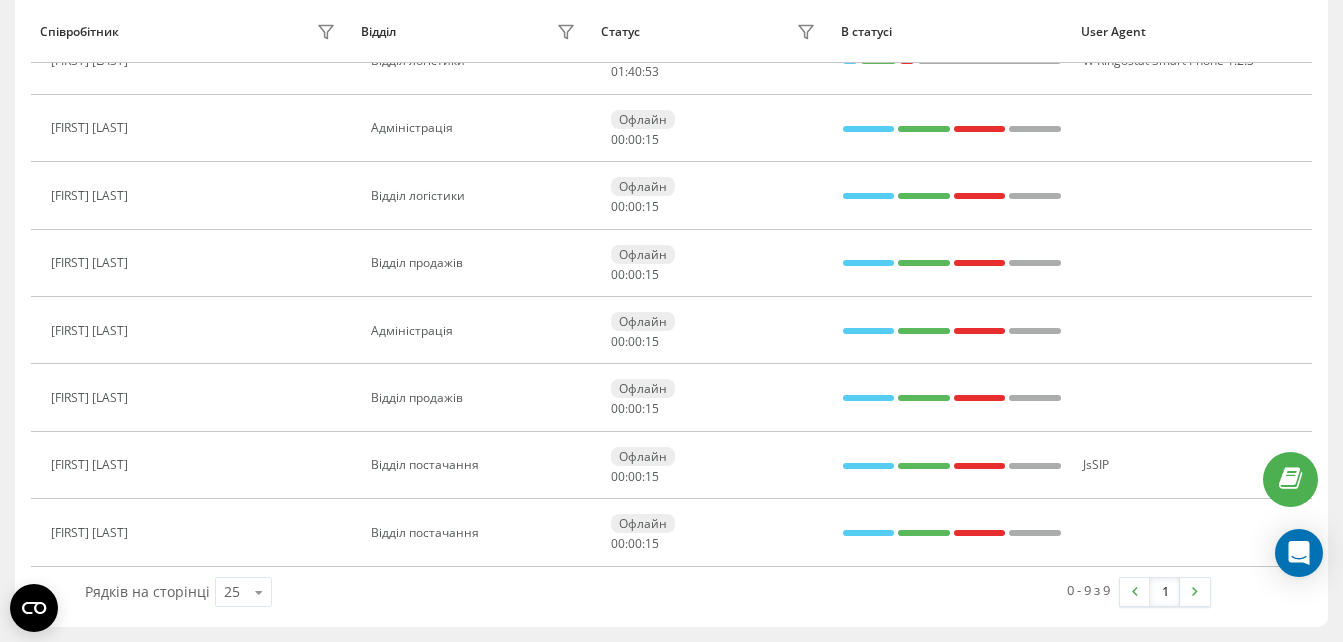 scroll, scrollTop: 0, scrollLeft: 0, axis: both 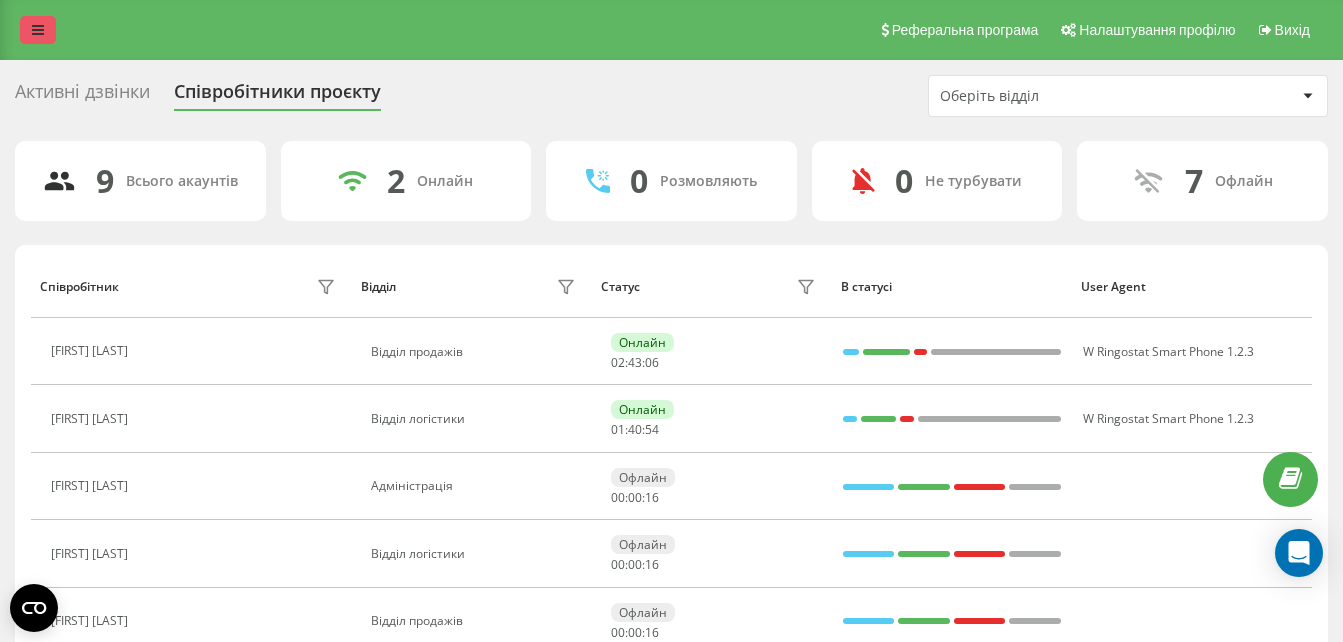 click at bounding box center [38, 30] 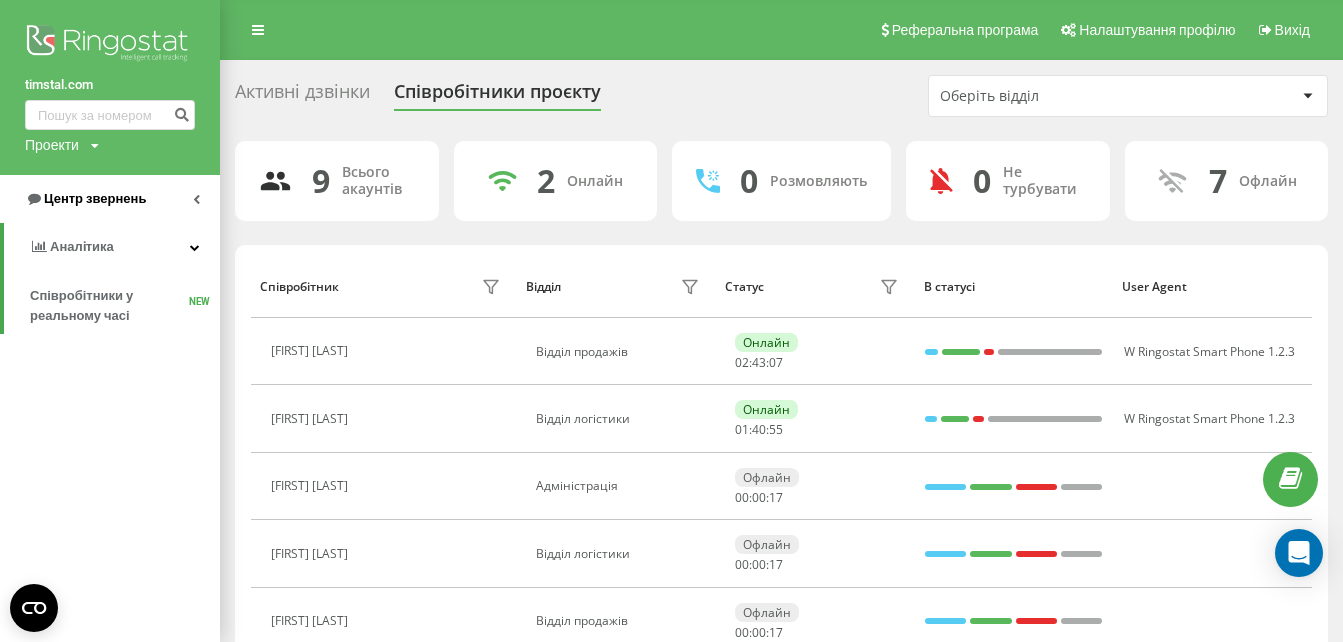click on "Центр звернень" at bounding box center (110, 199) 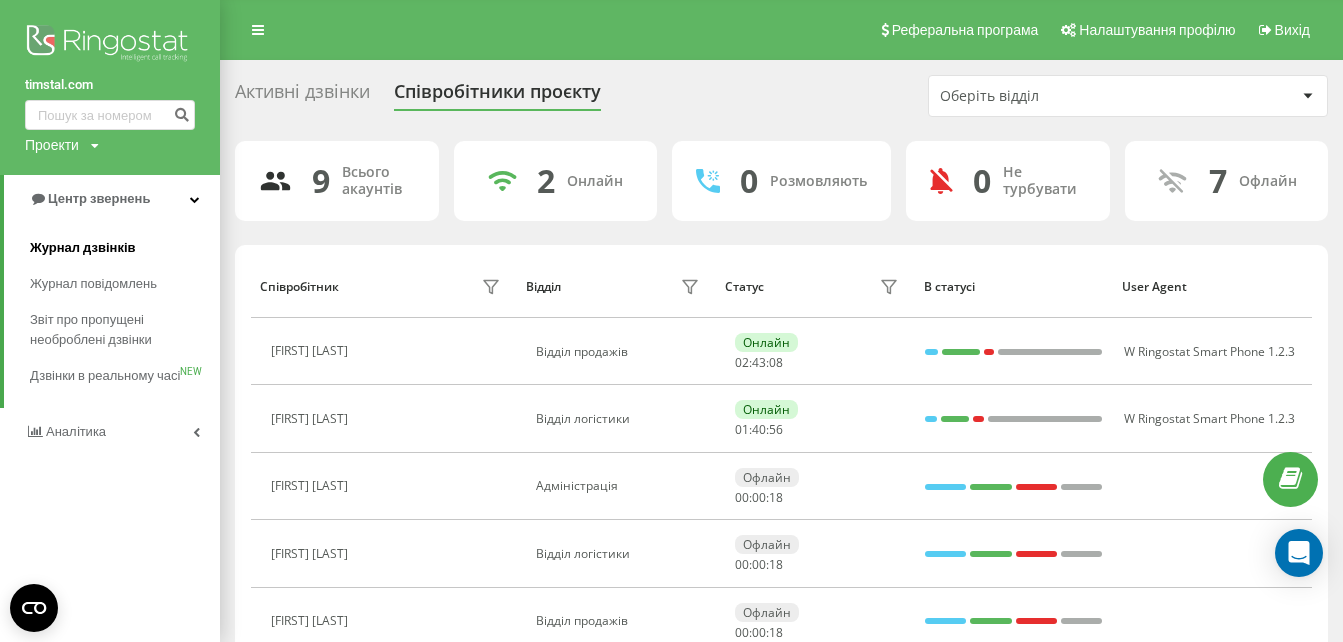 click on "Журнал дзвінків" at bounding box center (125, 248) 